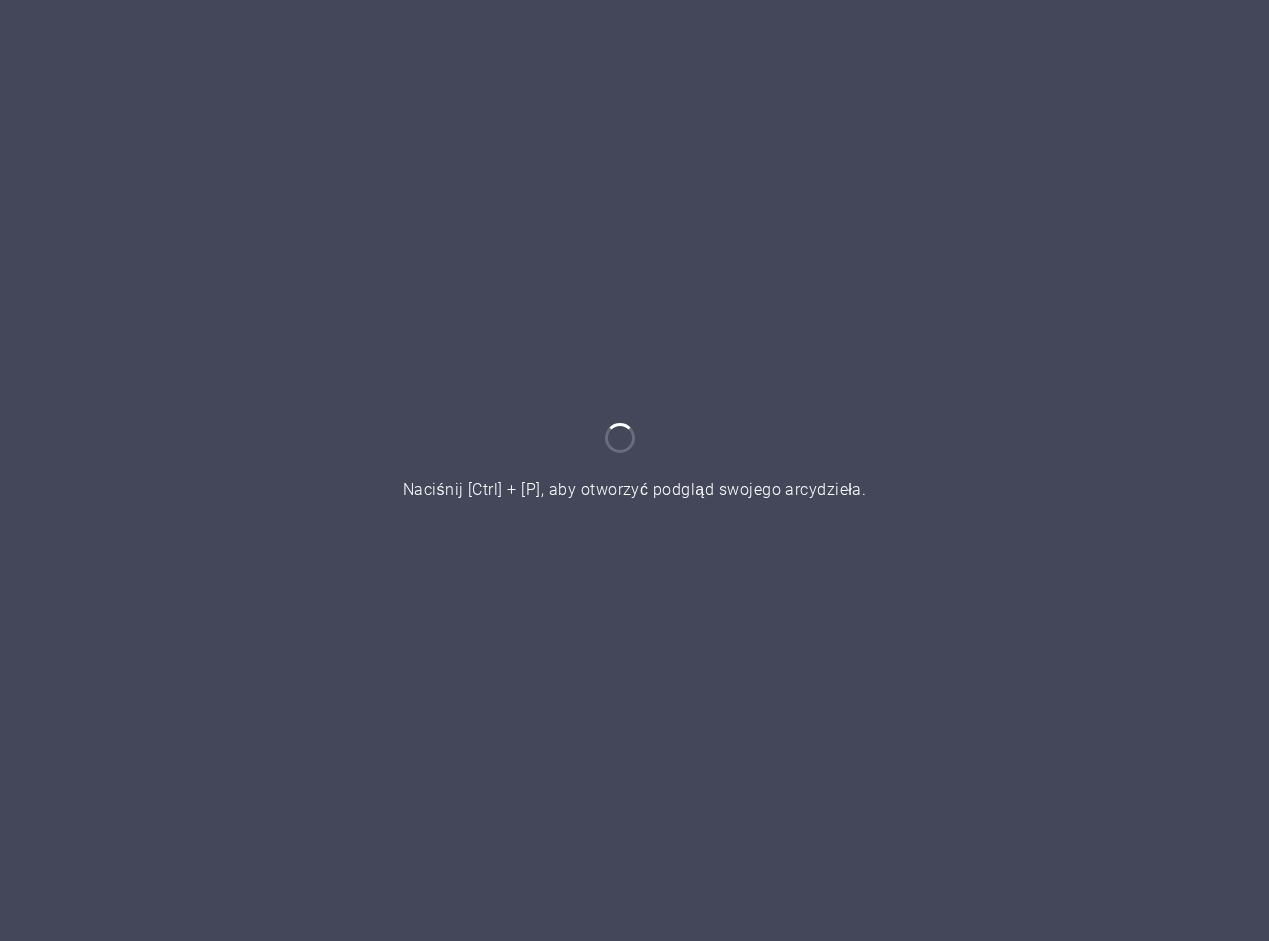 scroll, scrollTop: 0, scrollLeft: 0, axis: both 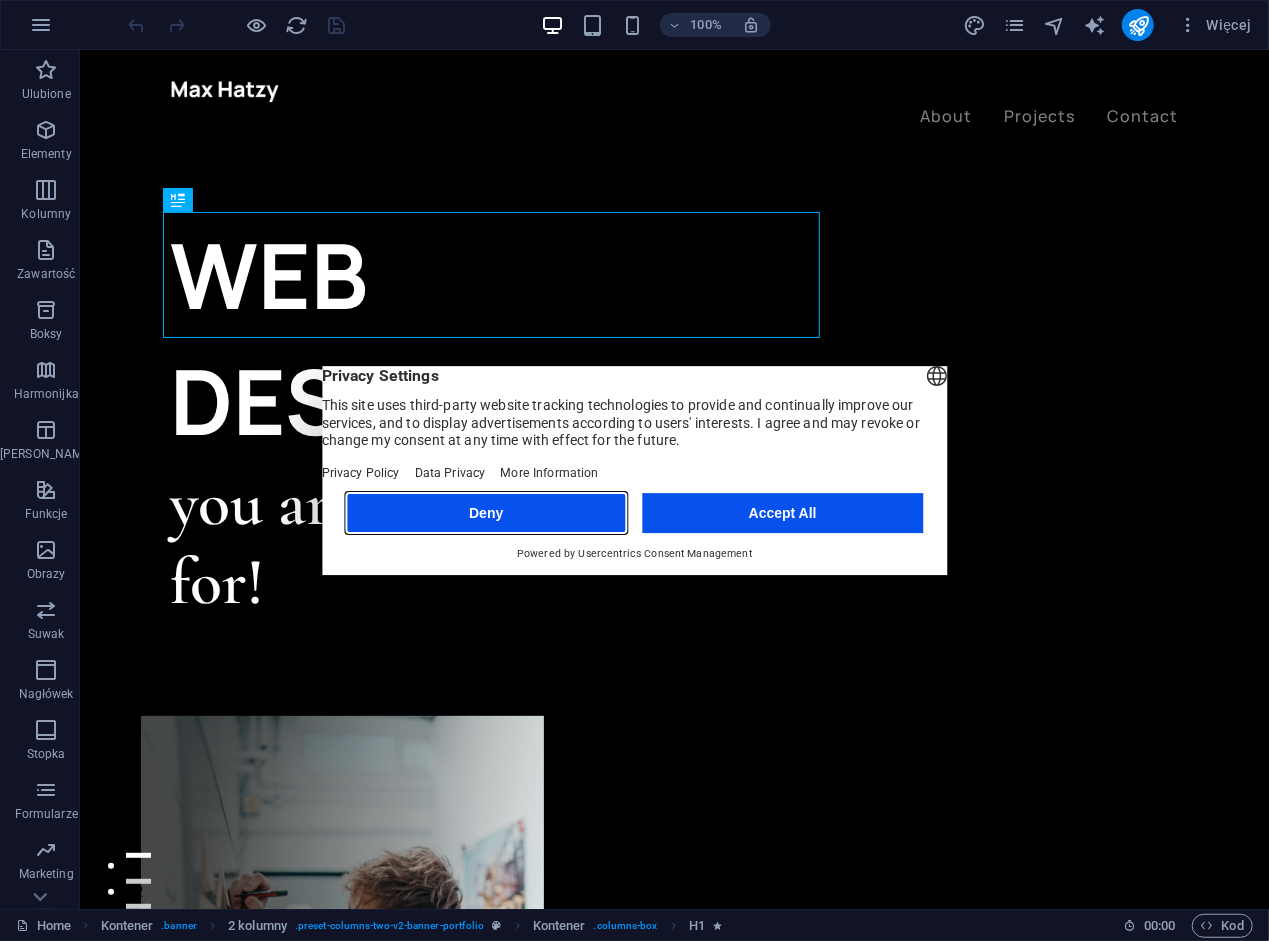 click on "Deny" at bounding box center [486, 513] 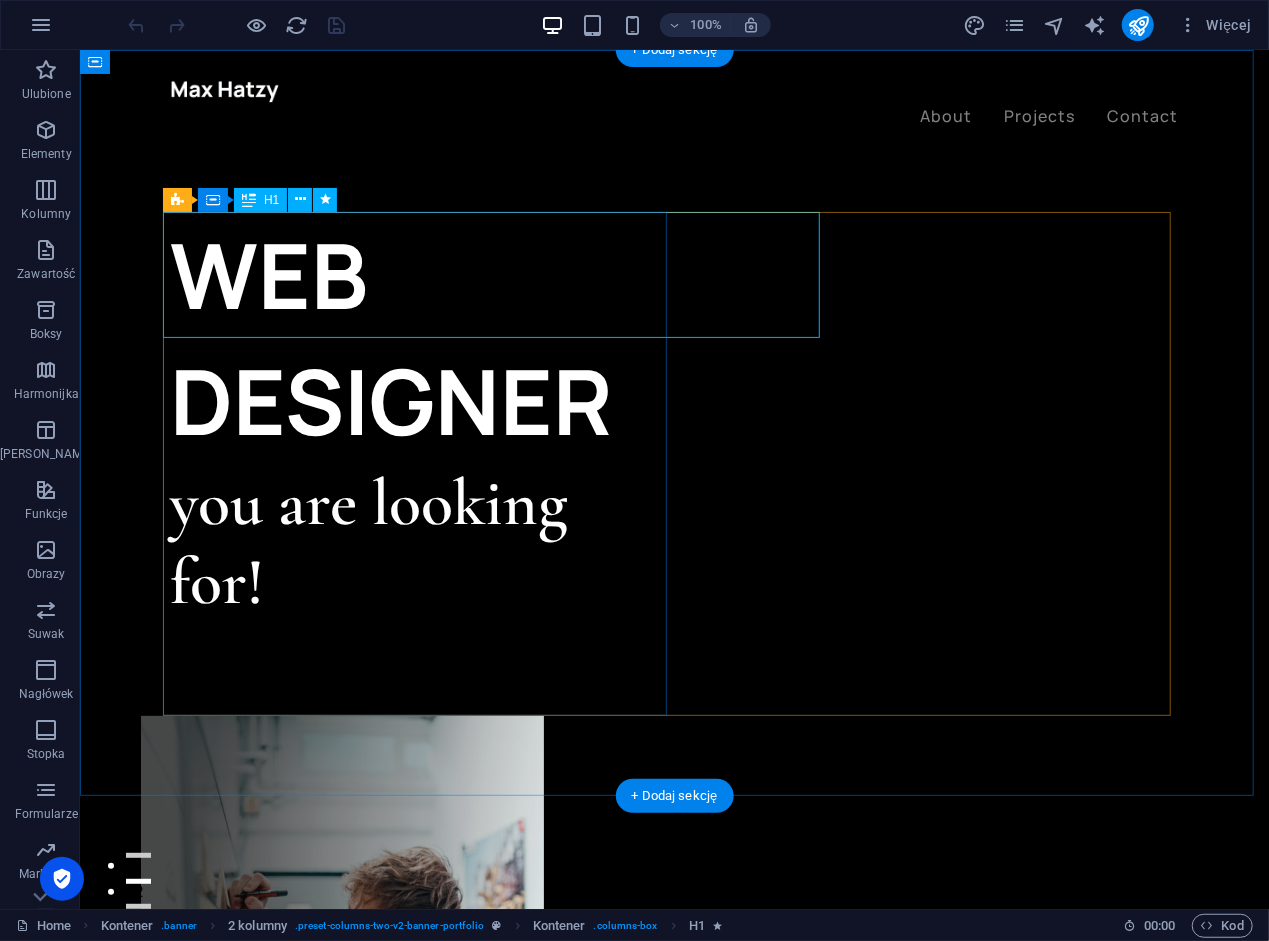 click on "WEB DESIGNER" at bounding box center [422, 337] 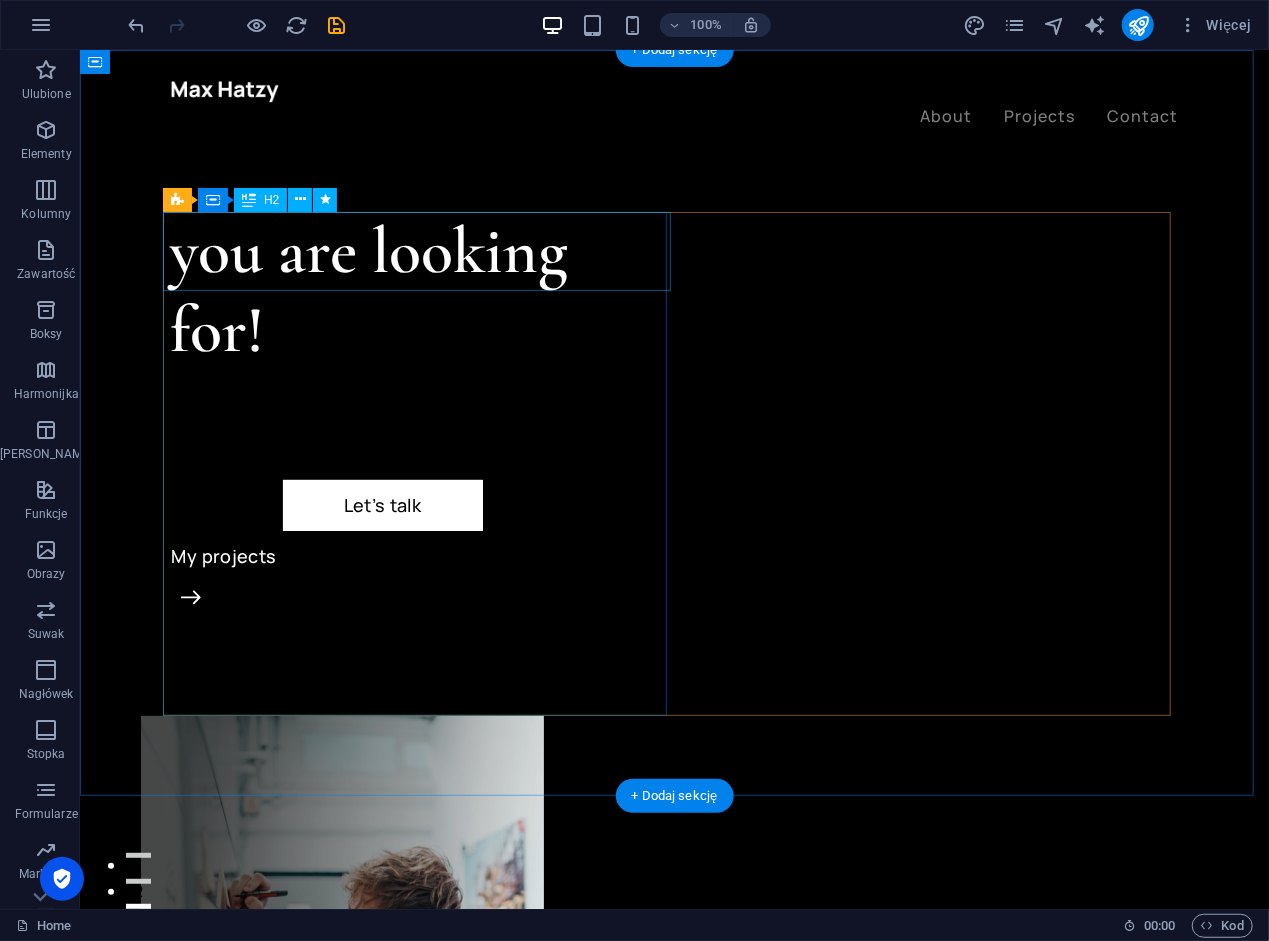 click on "you are looking for!" at bounding box center [422, 290] 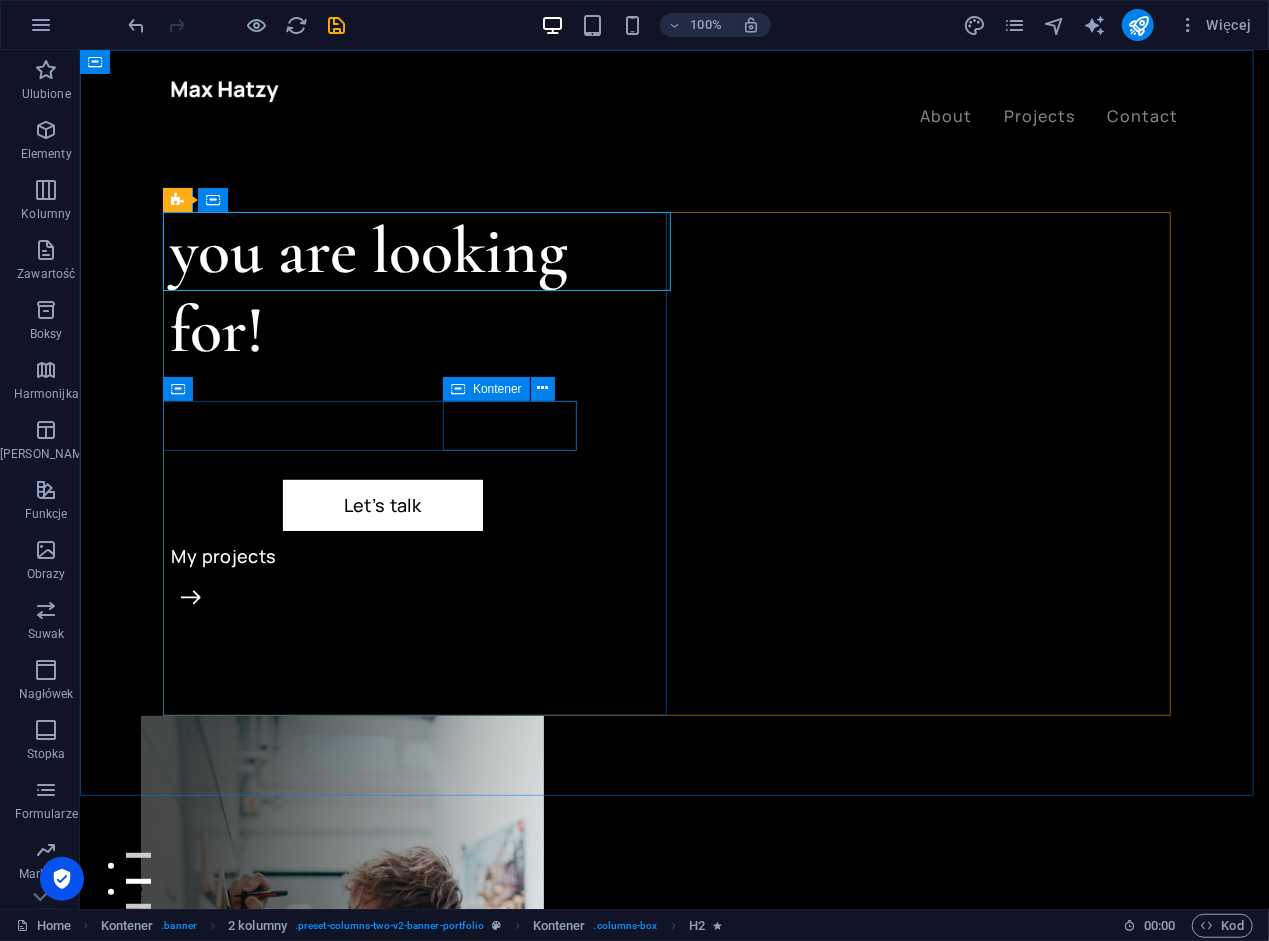 click at bounding box center (458, 389) 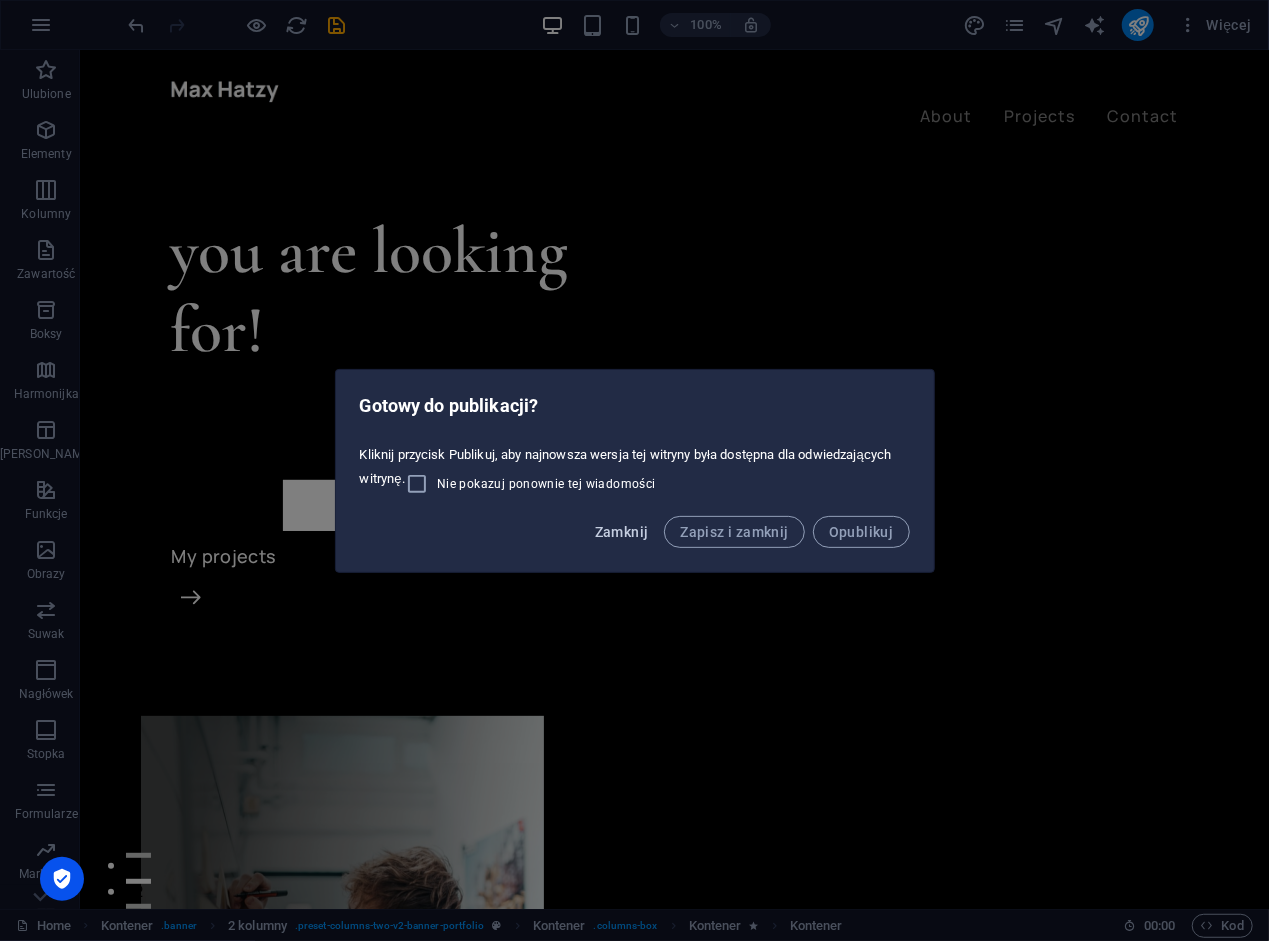 click on "Zamknij" at bounding box center [622, 532] 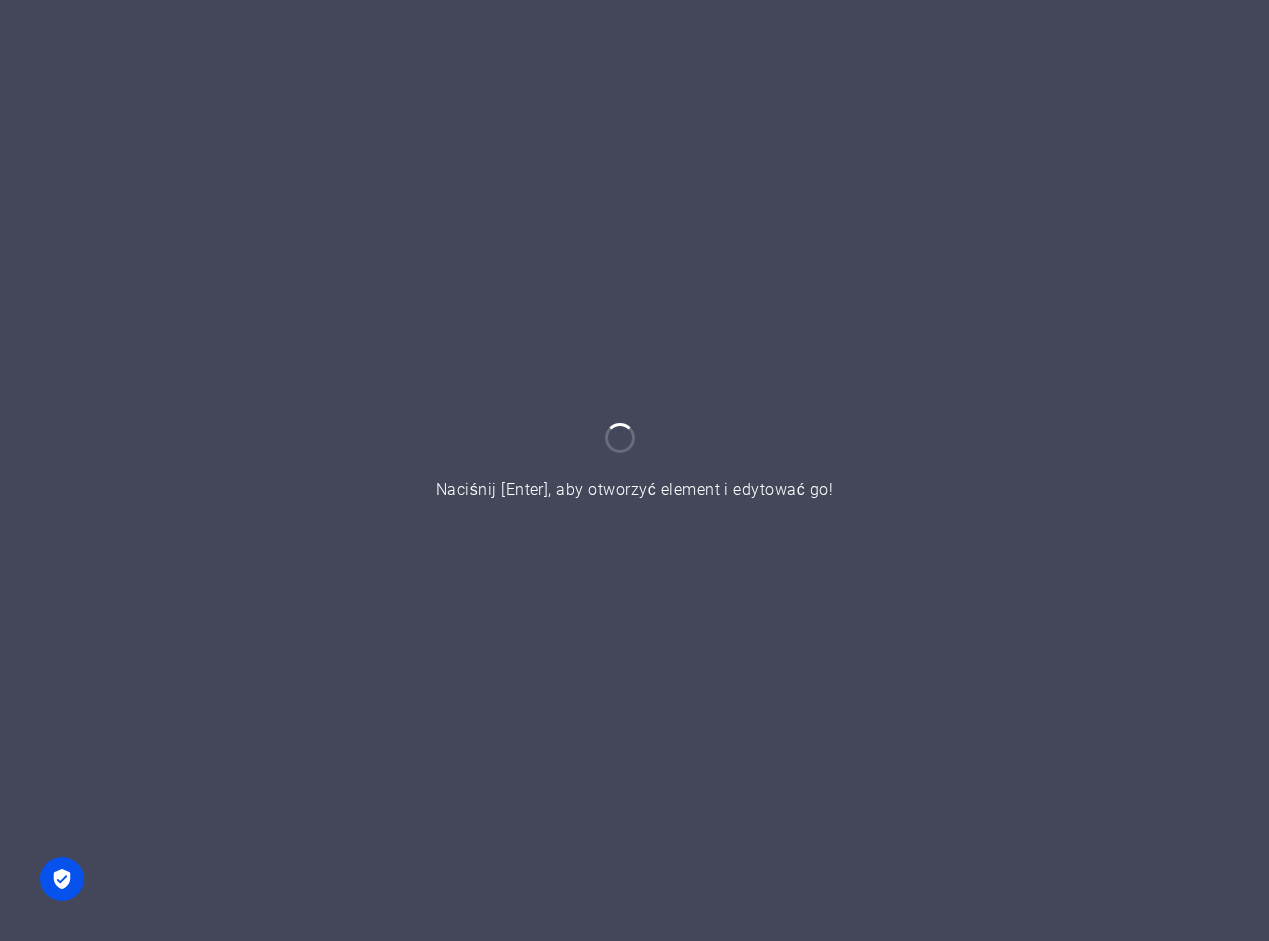 scroll, scrollTop: 0, scrollLeft: 0, axis: both 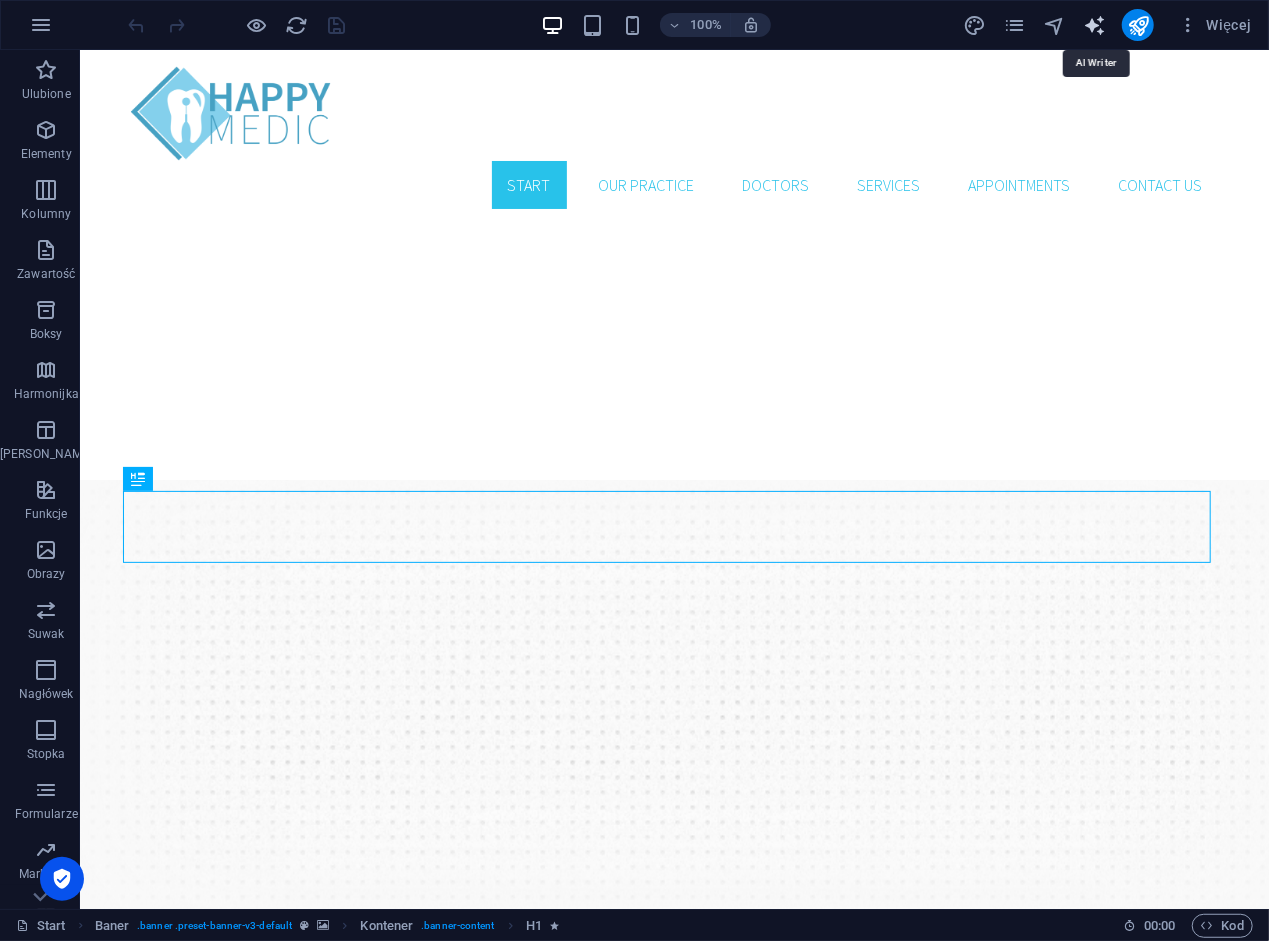 click at bounding box center (1094, 25) 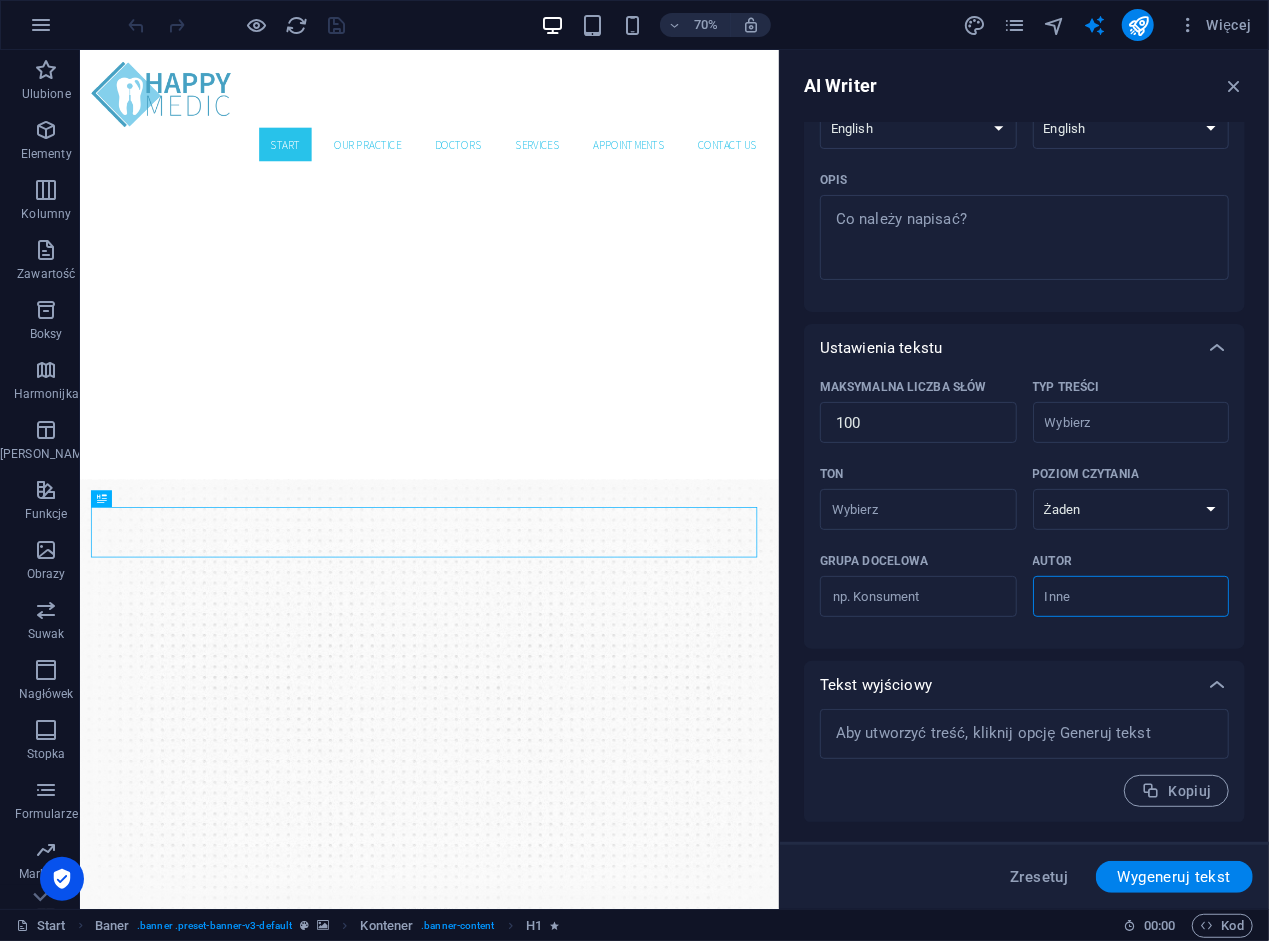 scroll, scrollTop: 0, scrollLeft: 0, axis: both 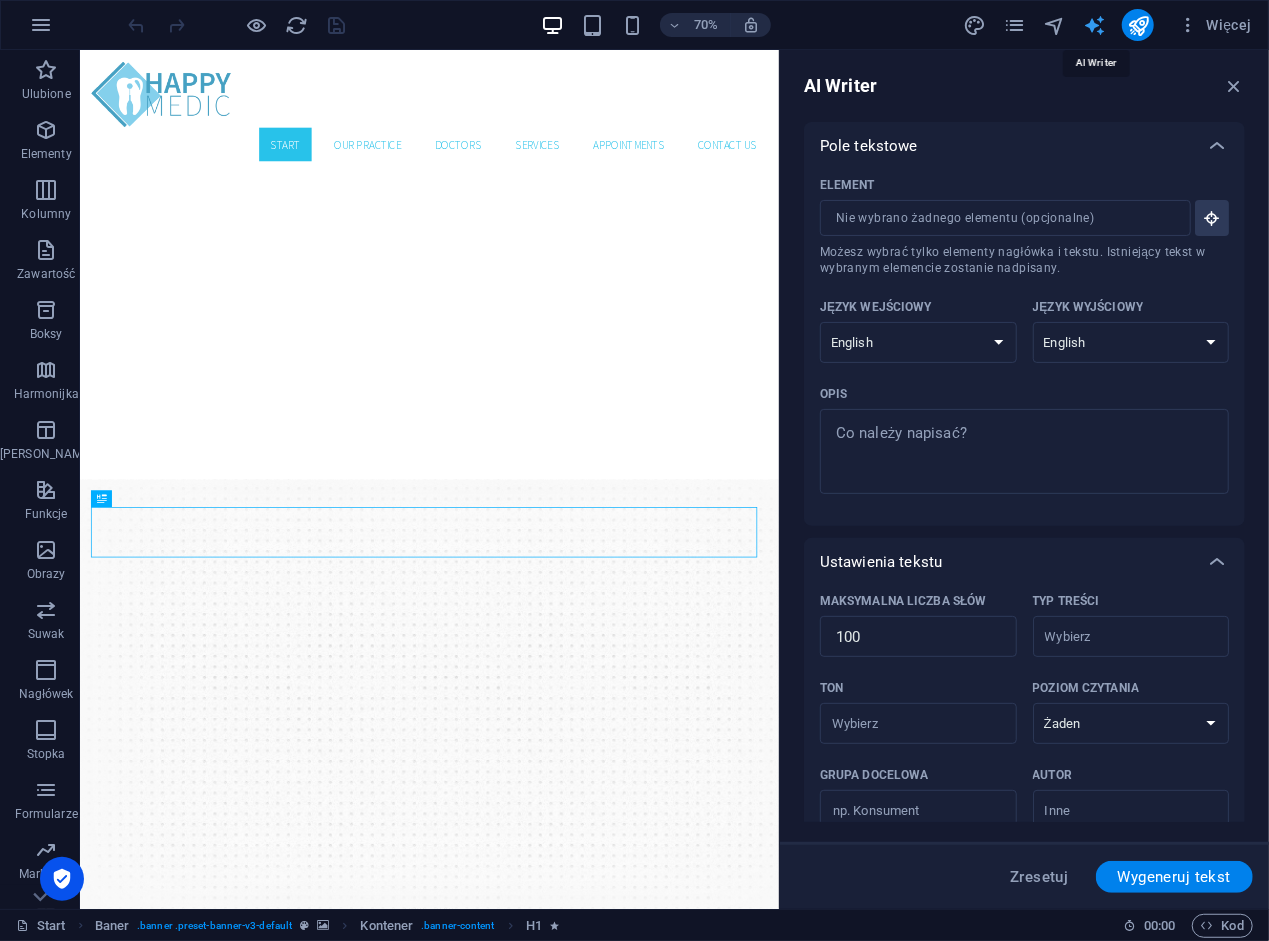 click at bounding box center (1094, 25) 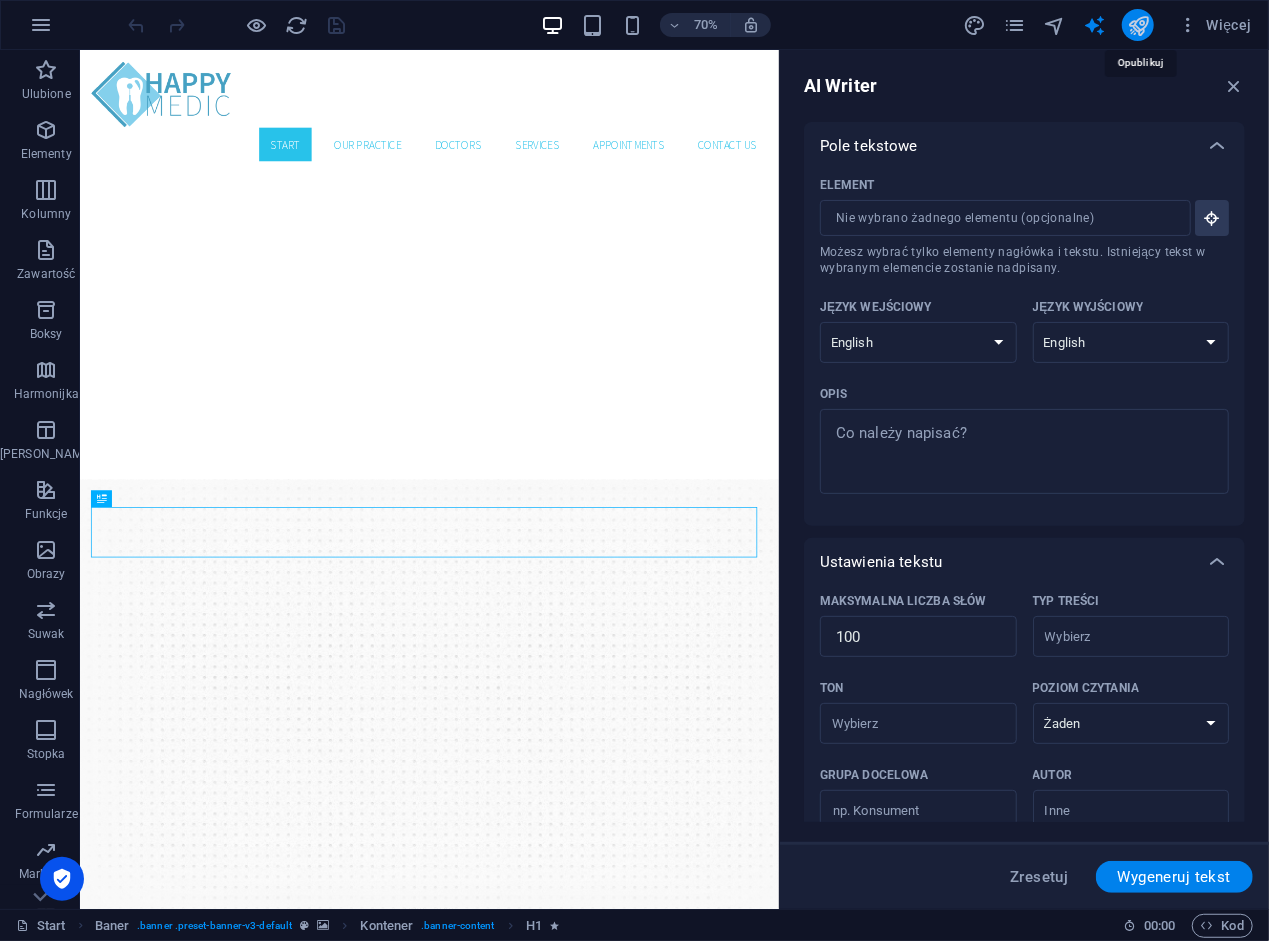 click at bounding box center (1138, 25) 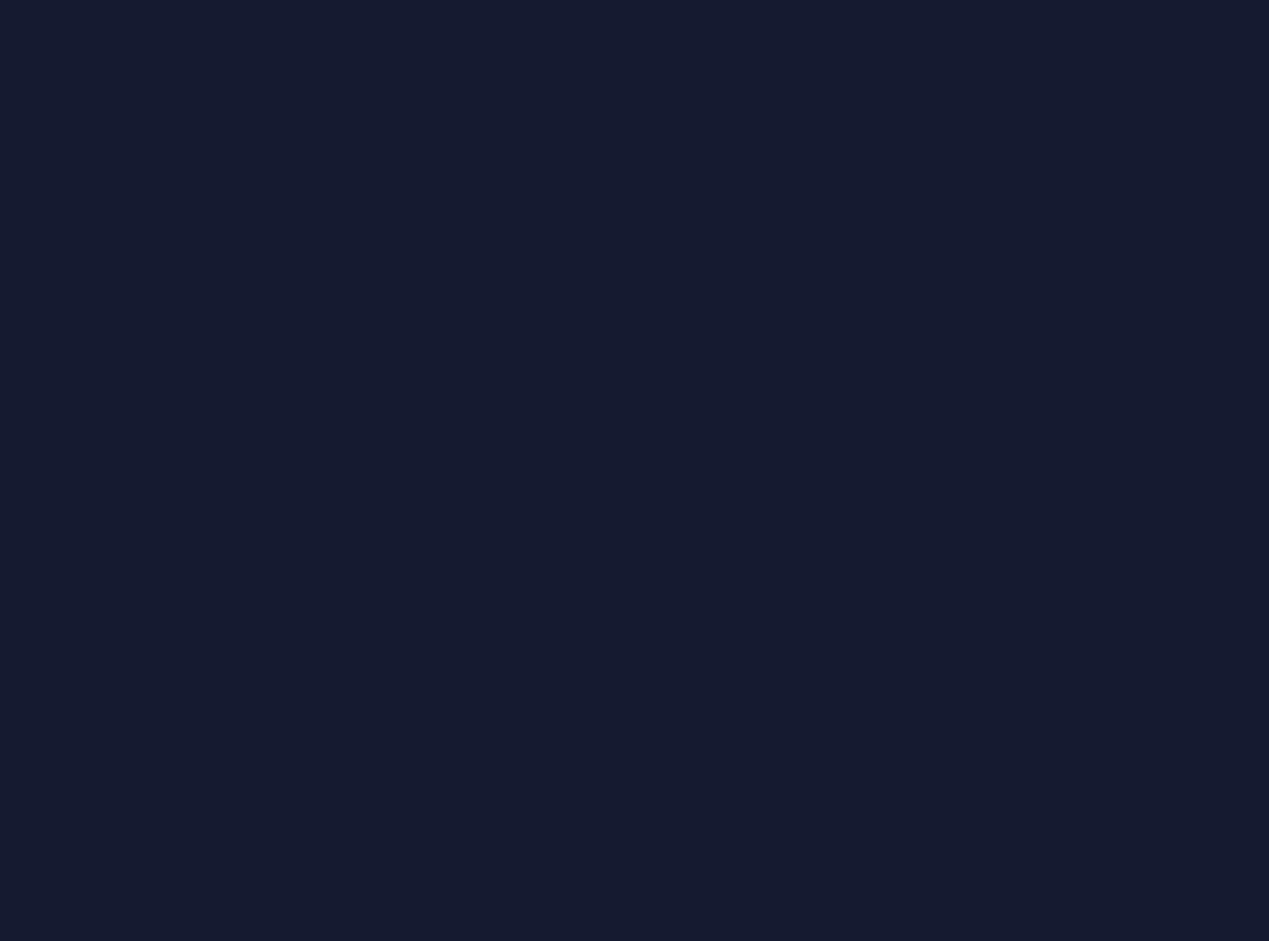scroll, scrollTop: 0, scrollLeft: 0, axis: both 